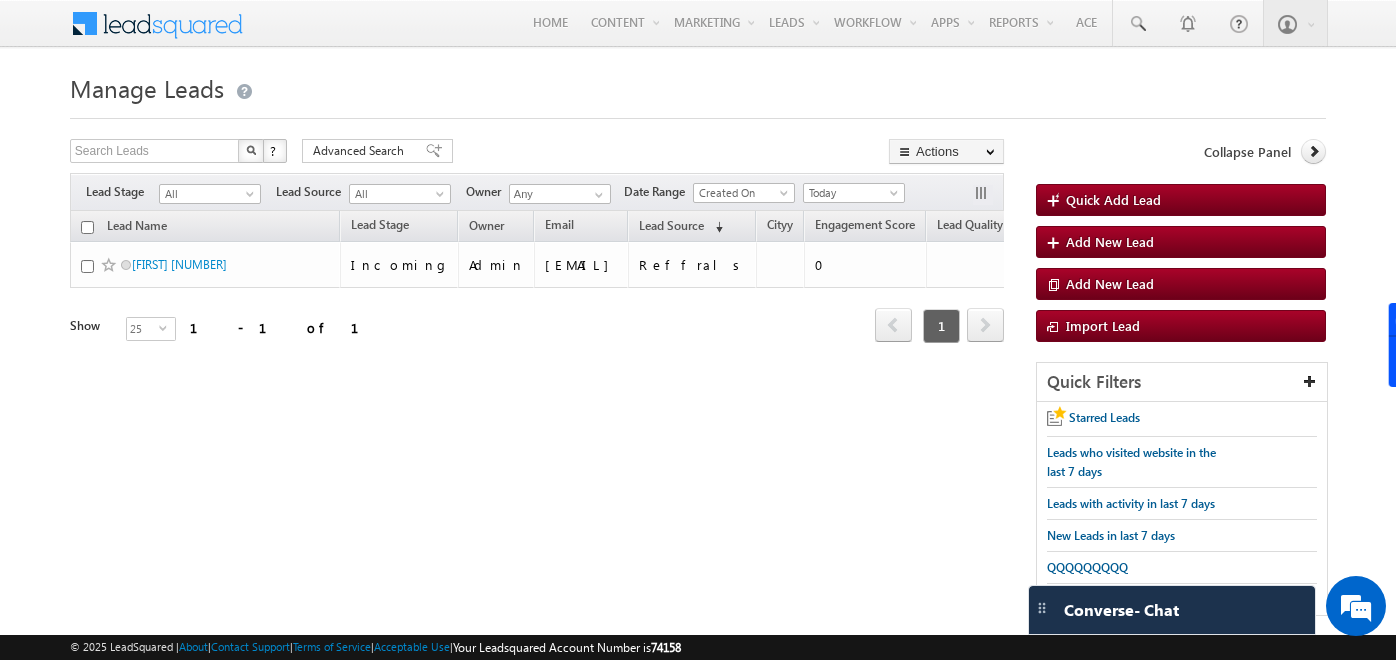 scroll, scrollTop: 0, scrollLeft: 0, axis: both 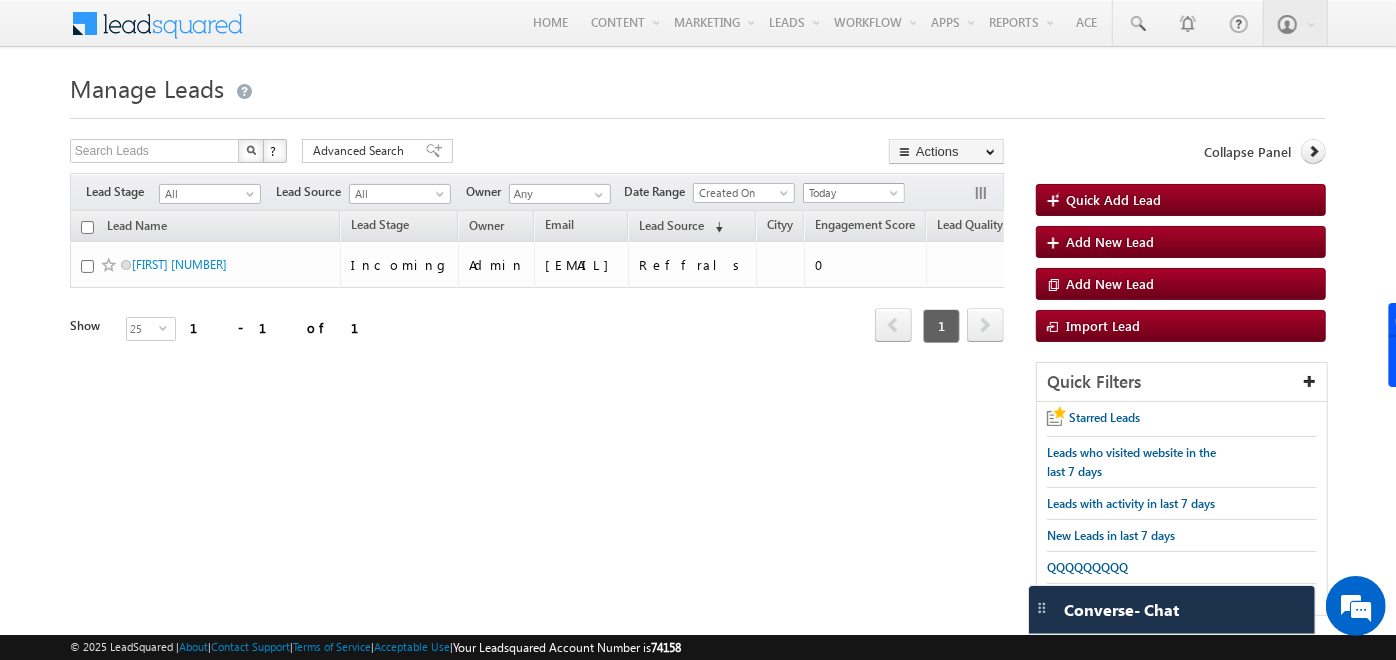 click on "Today" at bounding box center [851, 193] 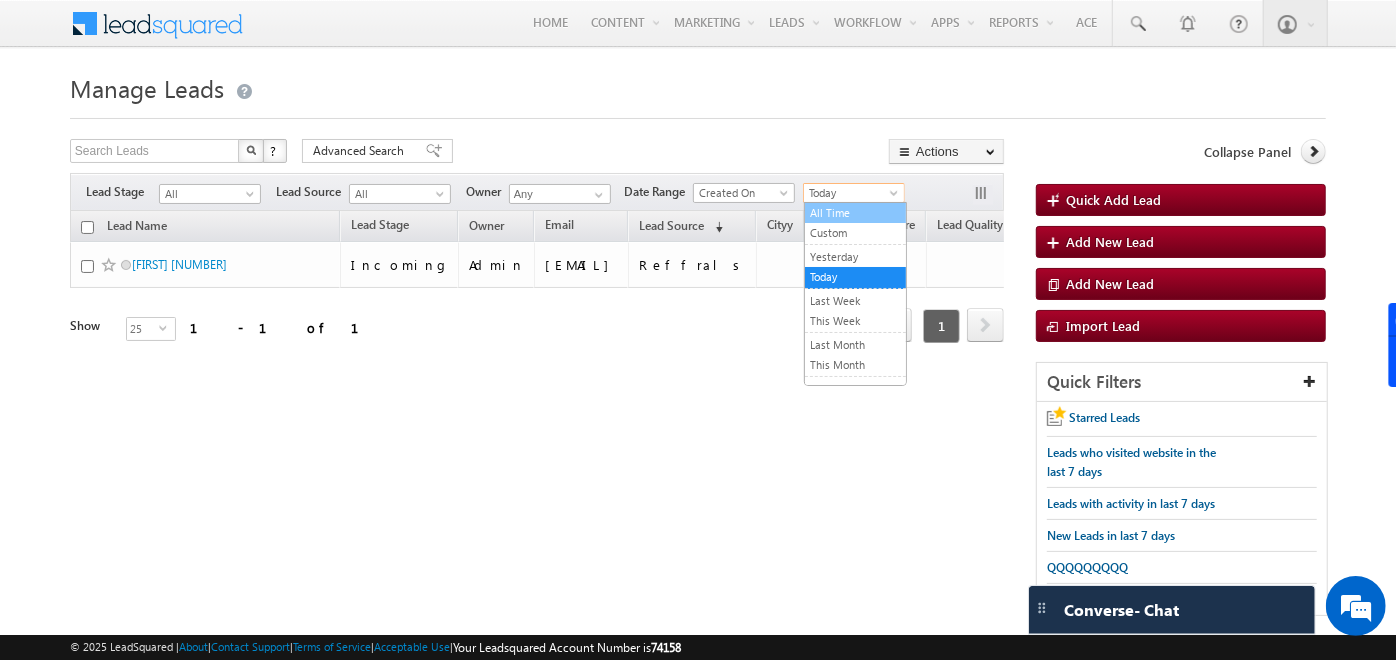 click on "All Time" at bounding box center (855, 213) 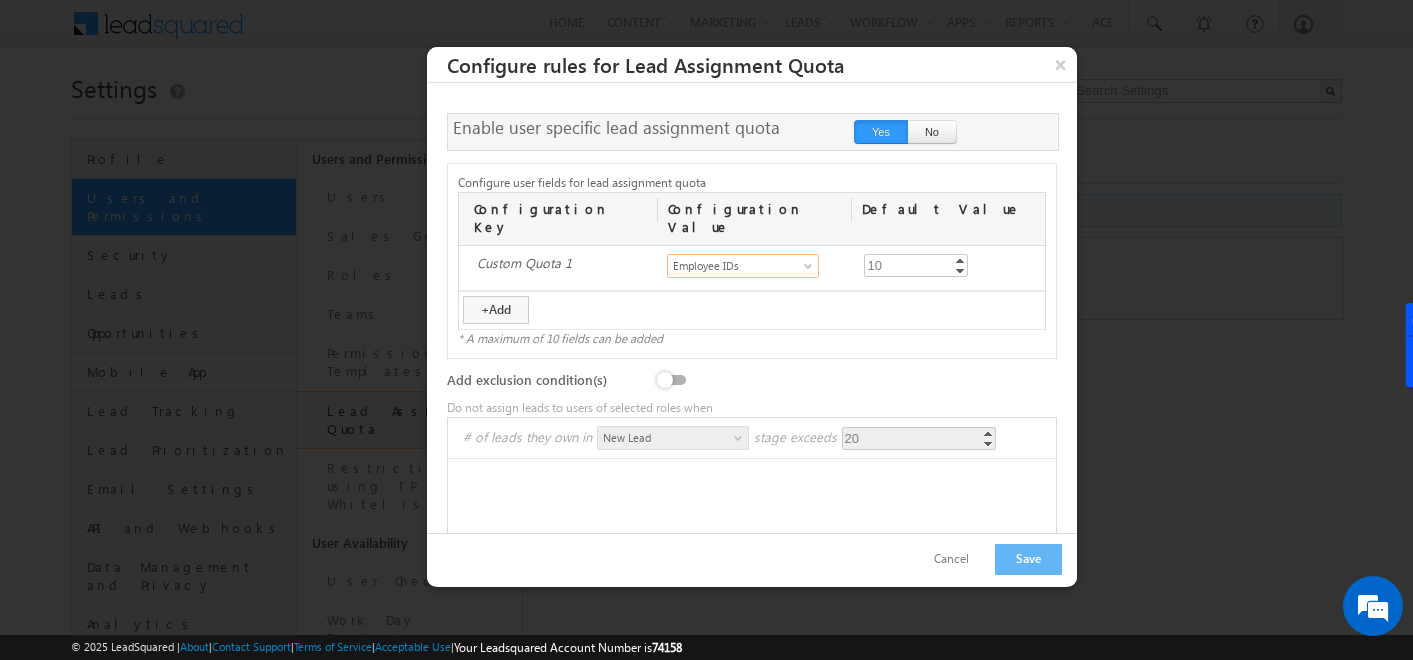 scroll, scrollTop: 0, scrollLeft: 0, axis: both 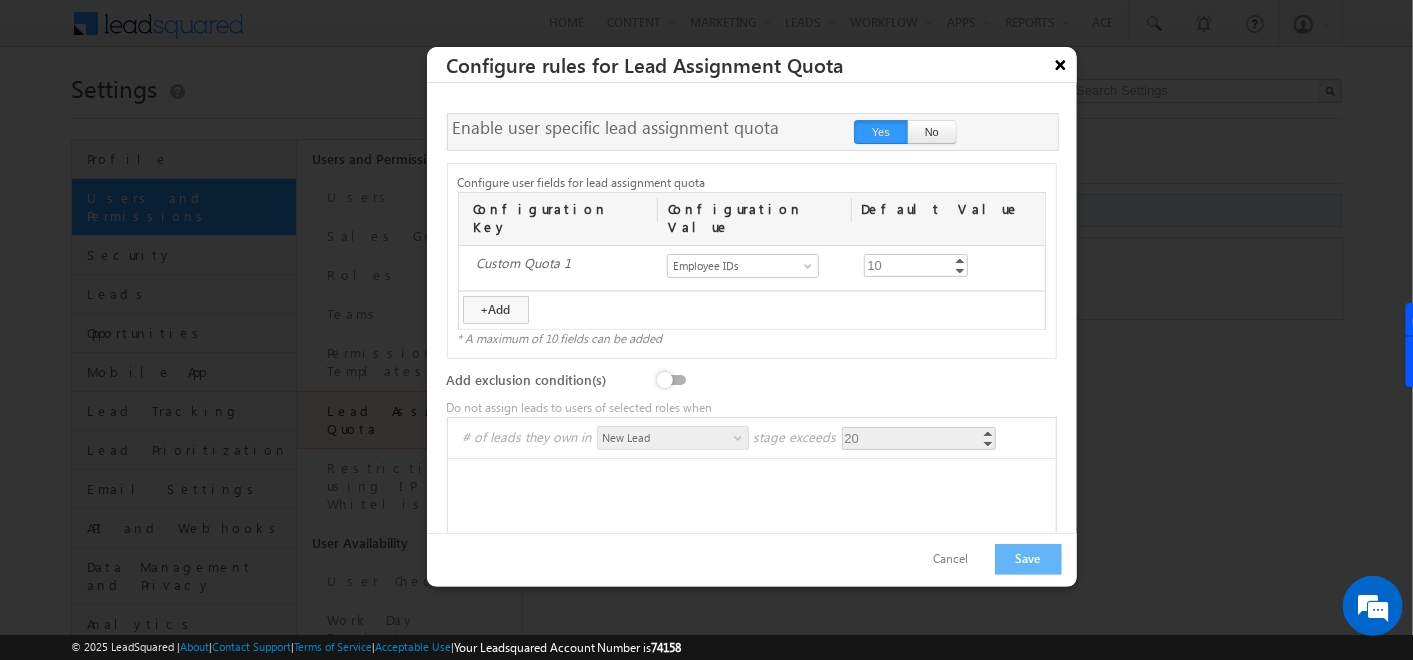 click on "×" at bounding box center (1061, 64) 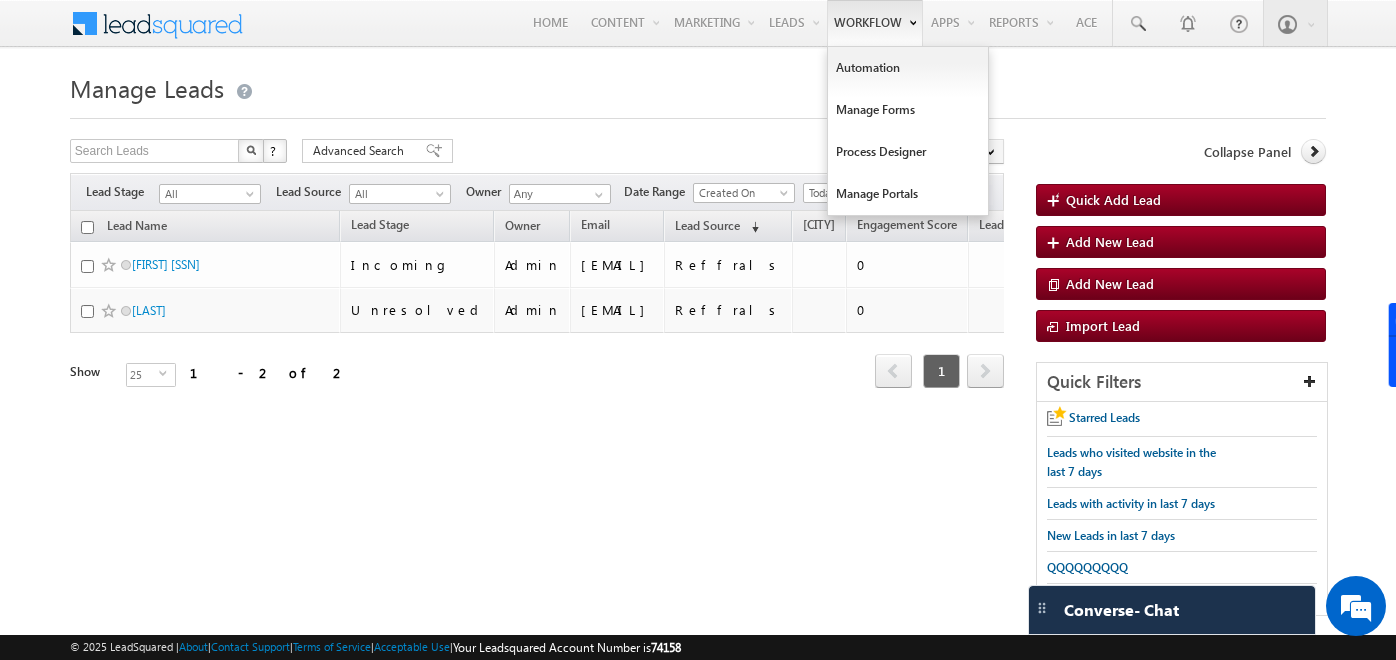 scroll, scrollTop: 0, scrollLeft: 0, axis: both 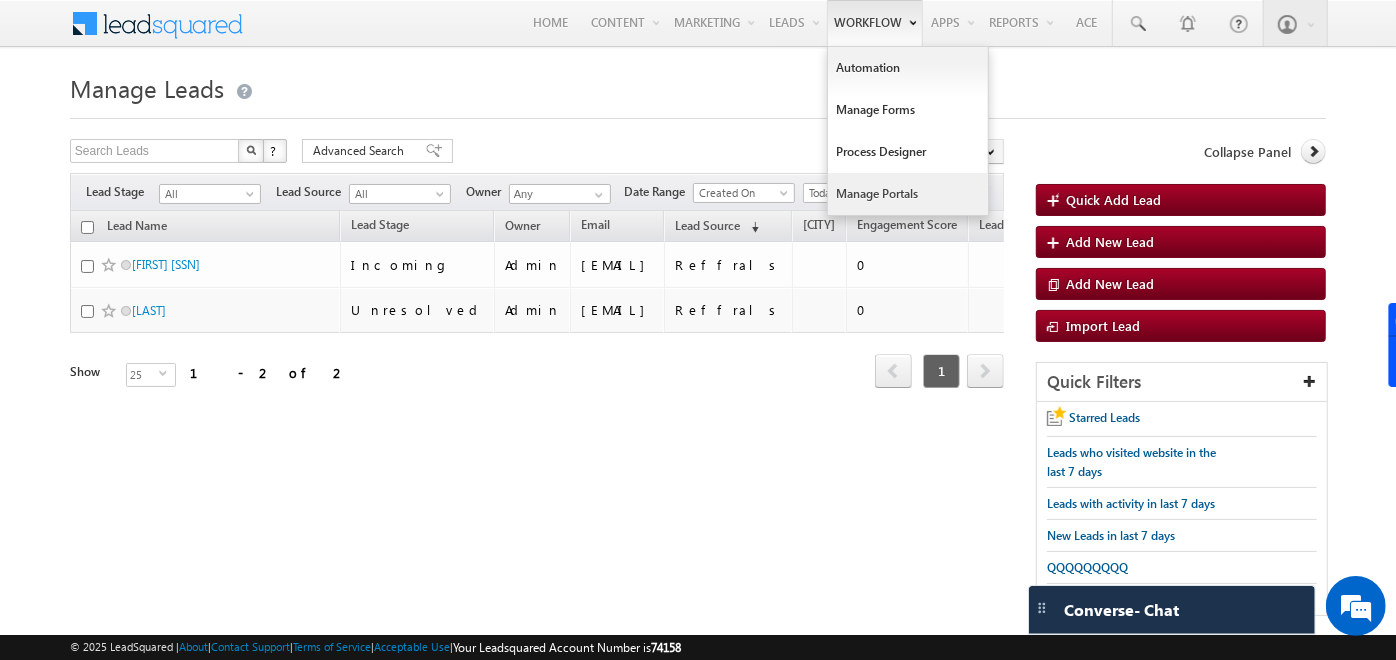 click on "Manage Portals" at bounding box center (908, 194) 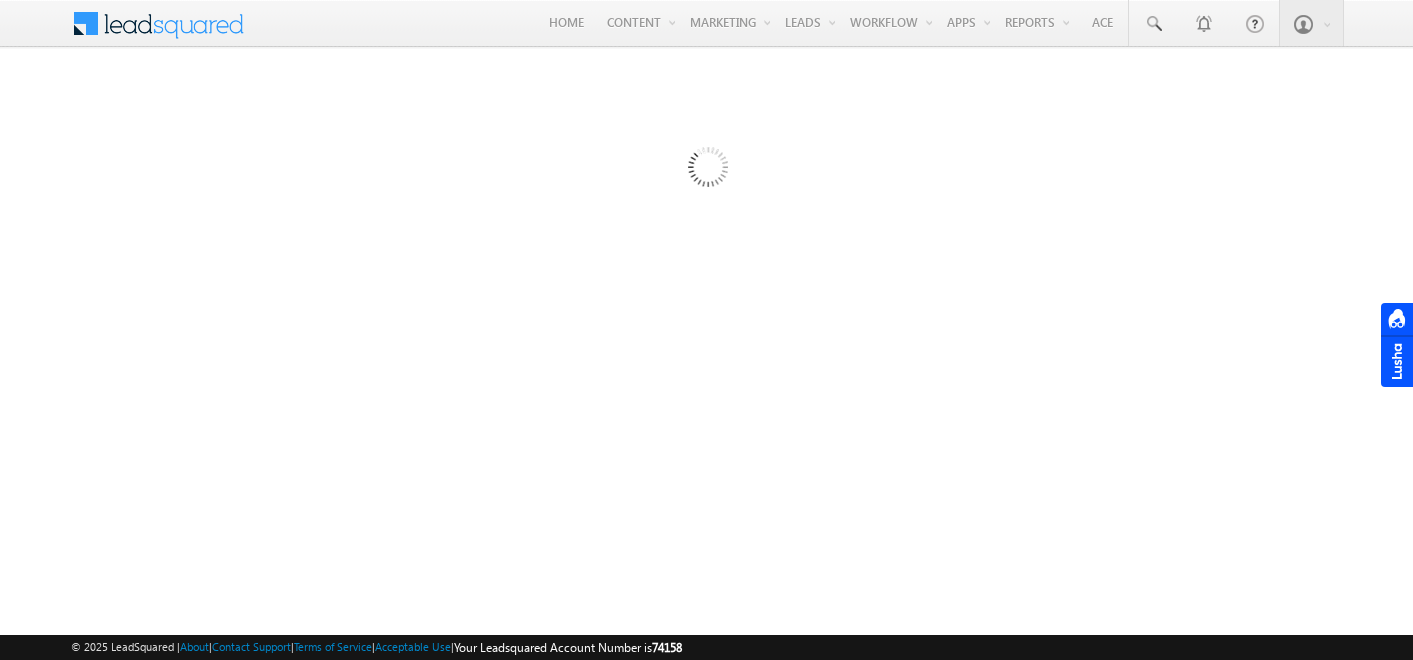 scroll, scrollTop: 0, scrollLeft: 0, axis: both 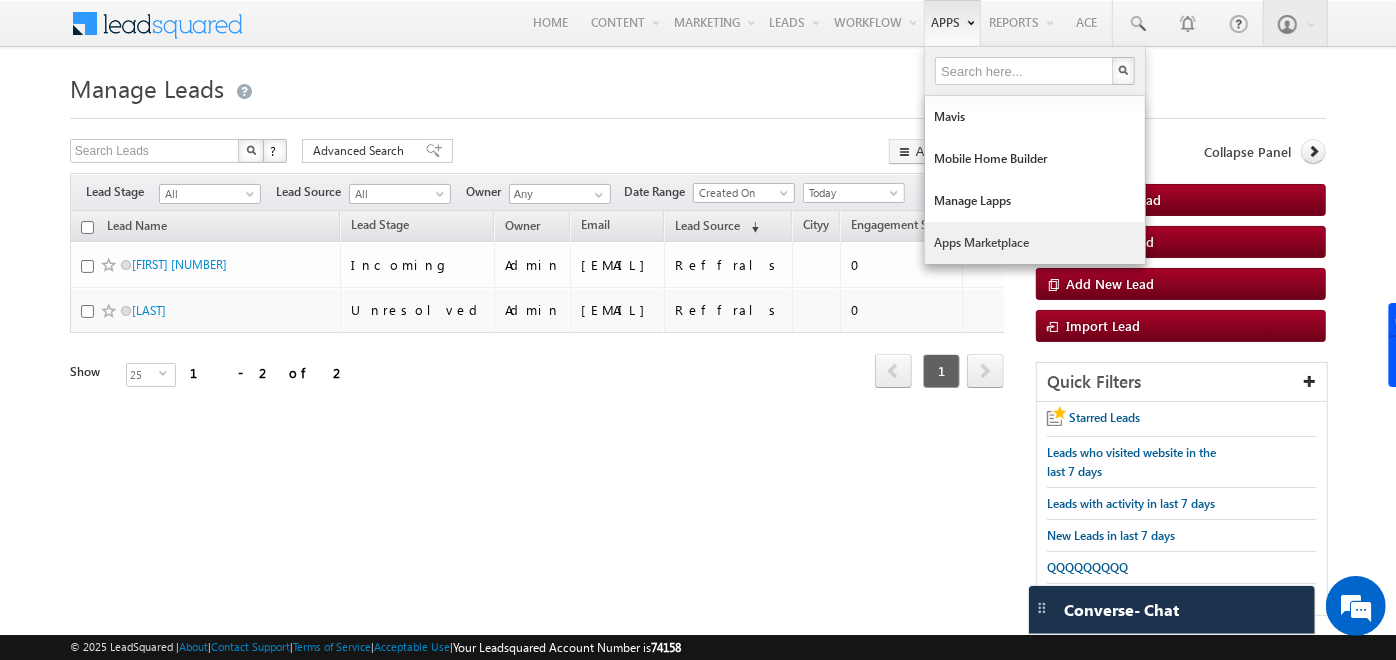 click on "Apps Marketplace" at bounding box center (1035, 243) 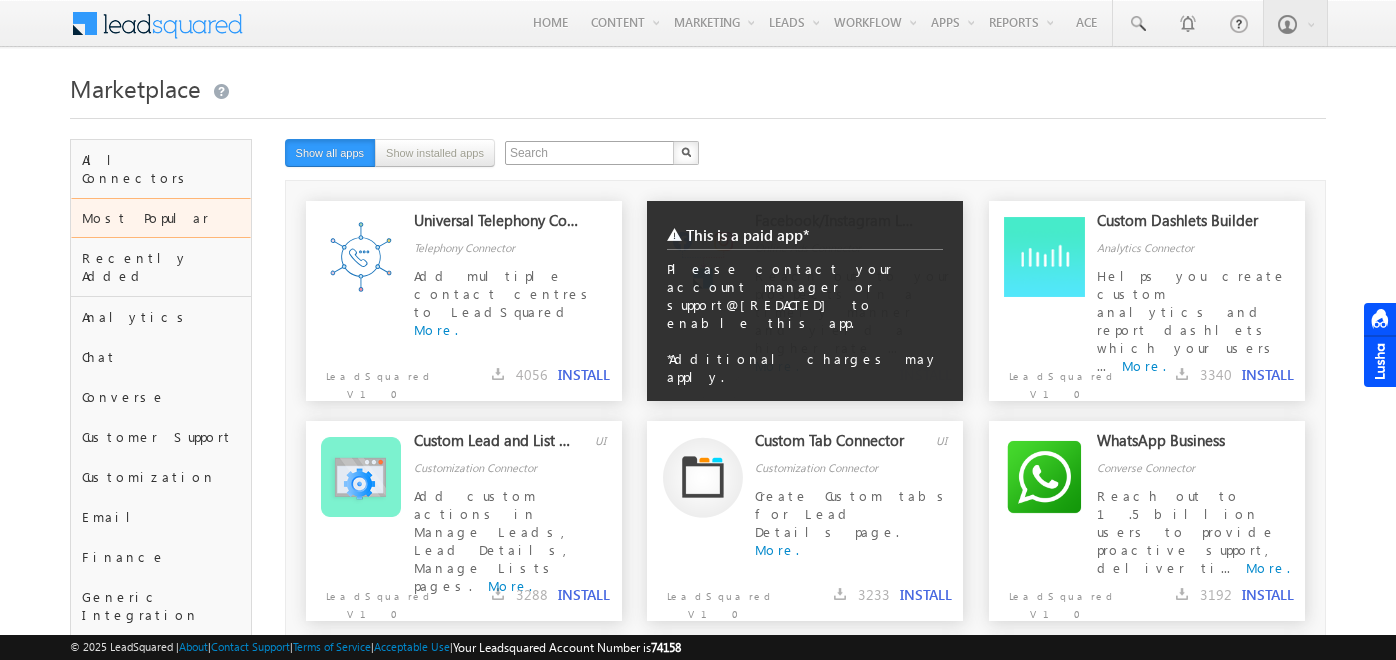 scroll, scrollTop: 0, scrollLeft: 0, axis: both 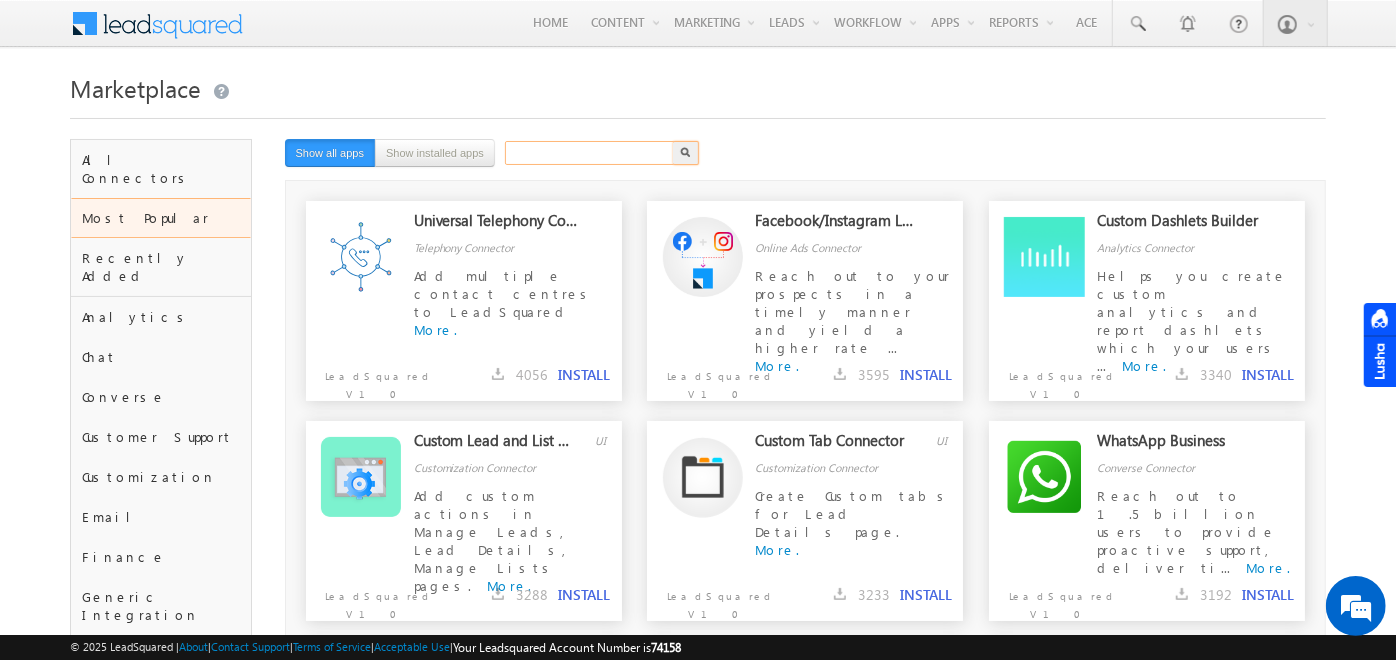 click at bounding box center (590, 153) 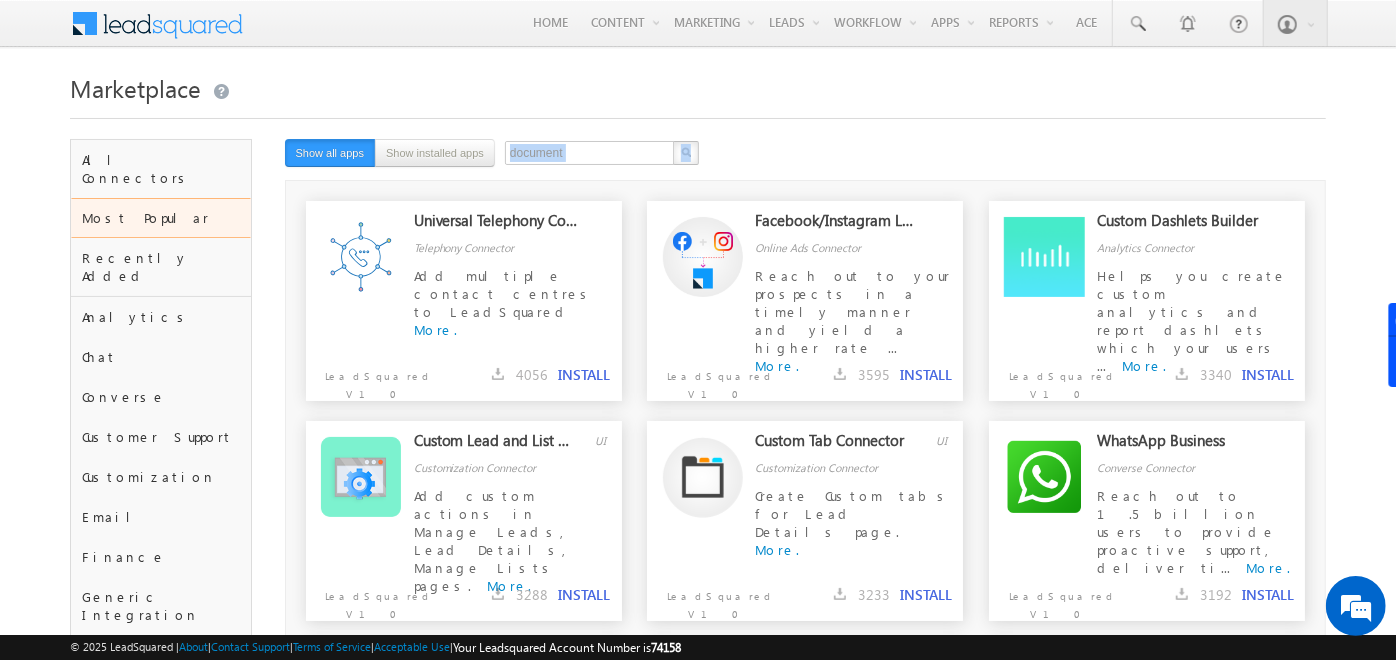 drag, startPoint x: 686, startPoint y: 139, endPoint x: 685, endPoint y: 154, distance: 15.033297 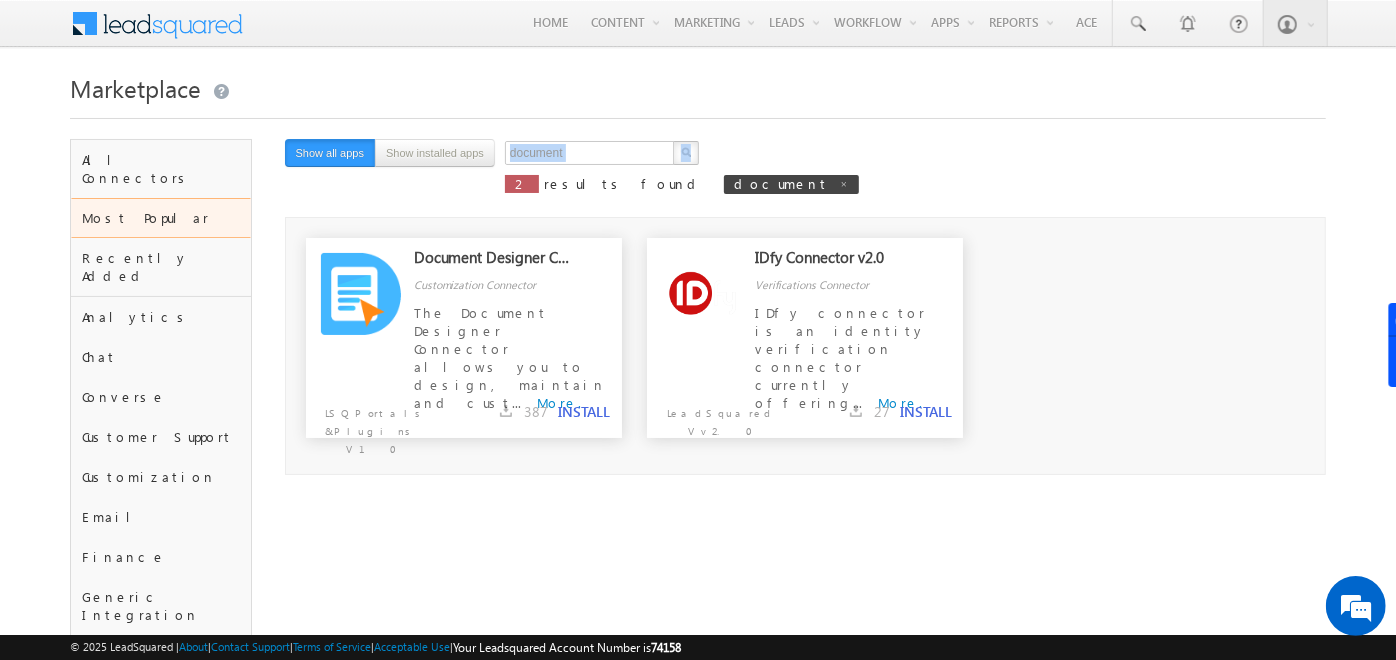 scroll, scrollTop: 0, scrollLeft: 0, axis: both 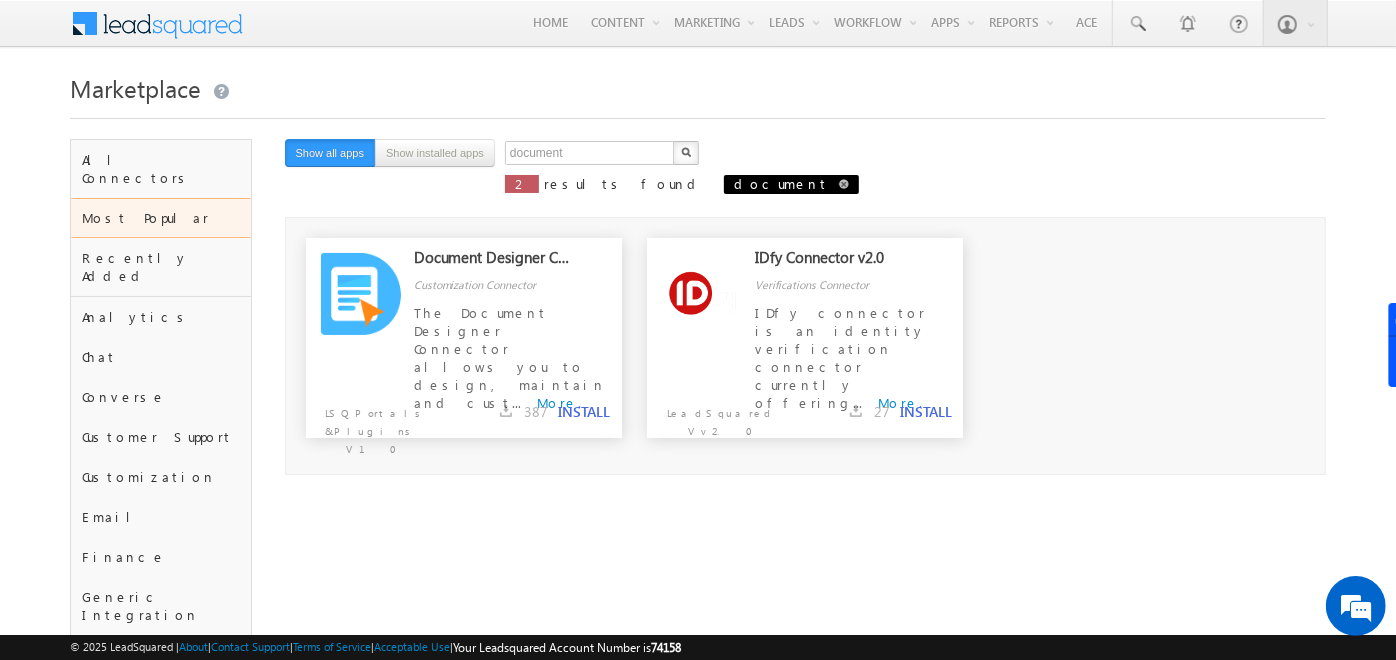 click on "document" at bounding box center [791, 184] 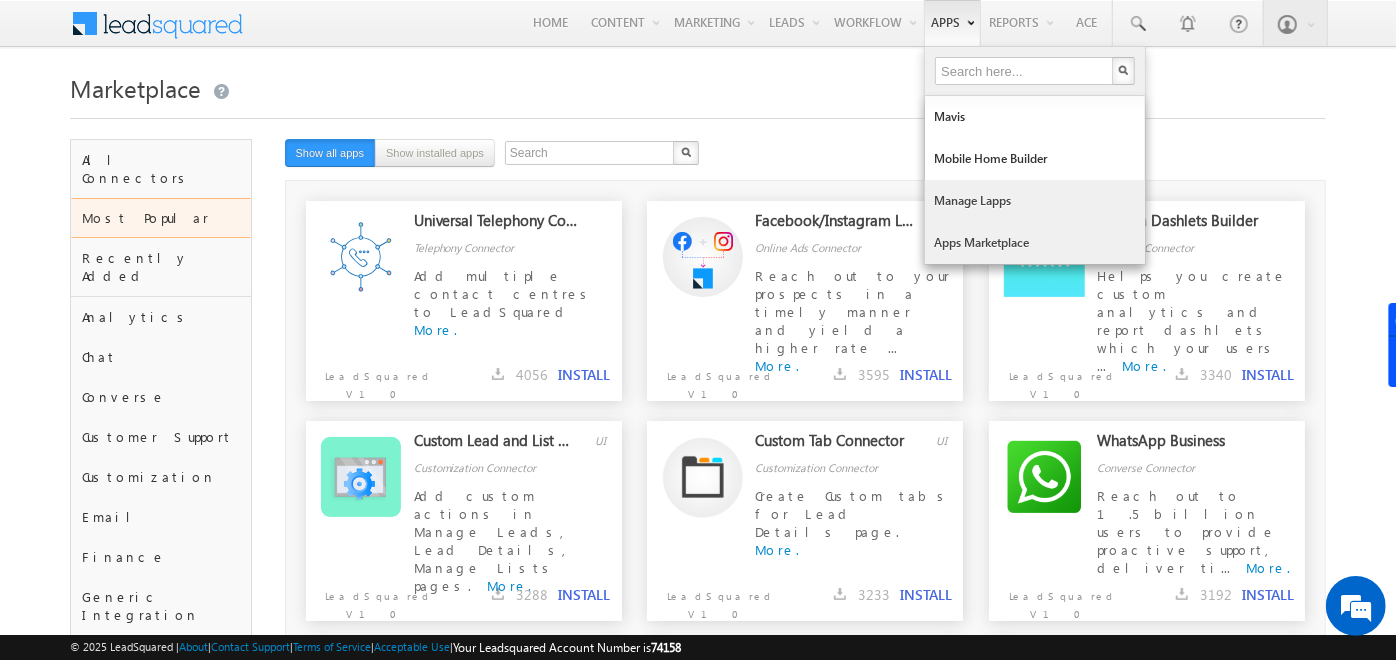 click on "Manage Lapps" at bounding box center [1035, 201] 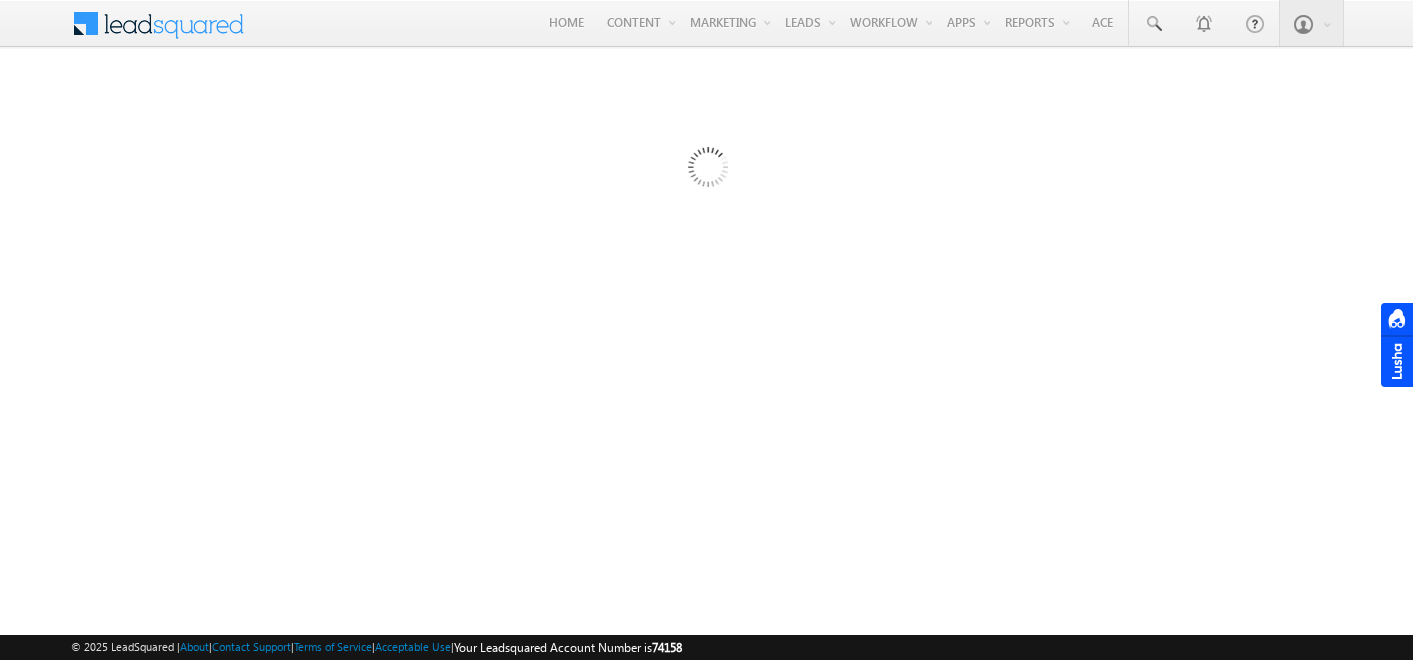 scroll, scrollTop: 0, scrollLeft: 0, axis: both 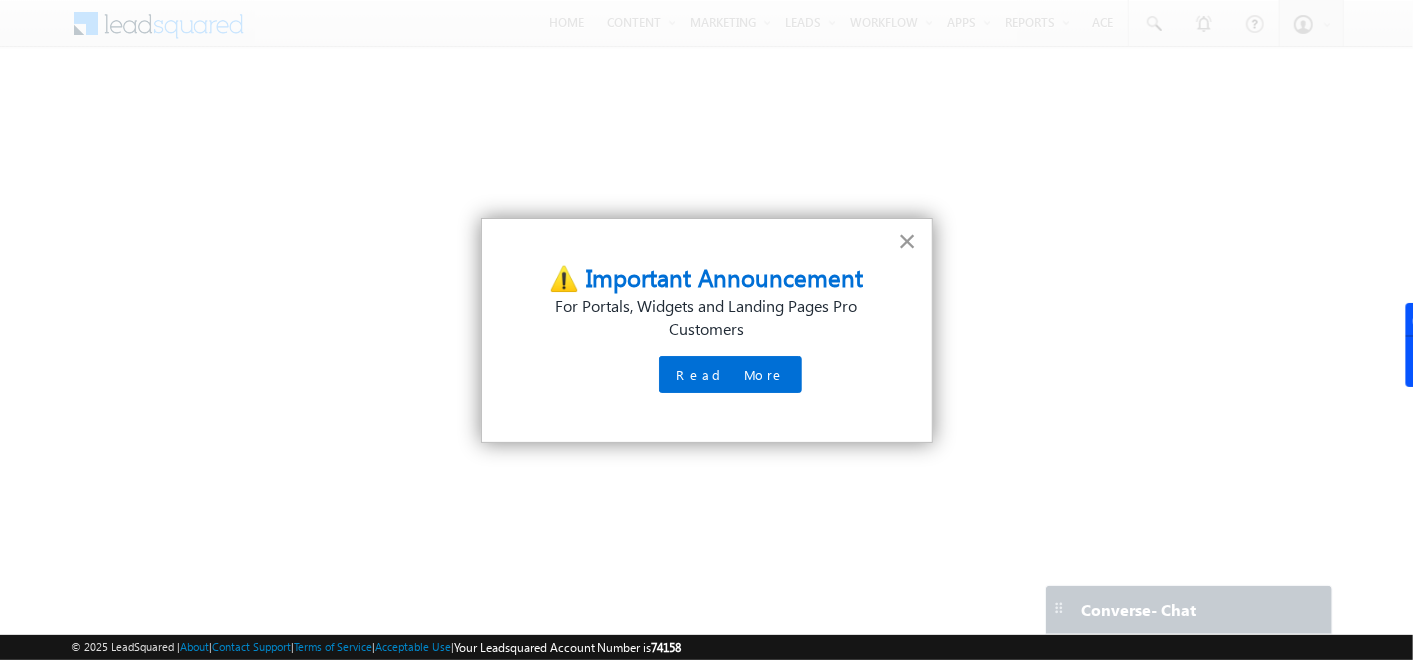 click on "×" at bounding box center (907, 241) 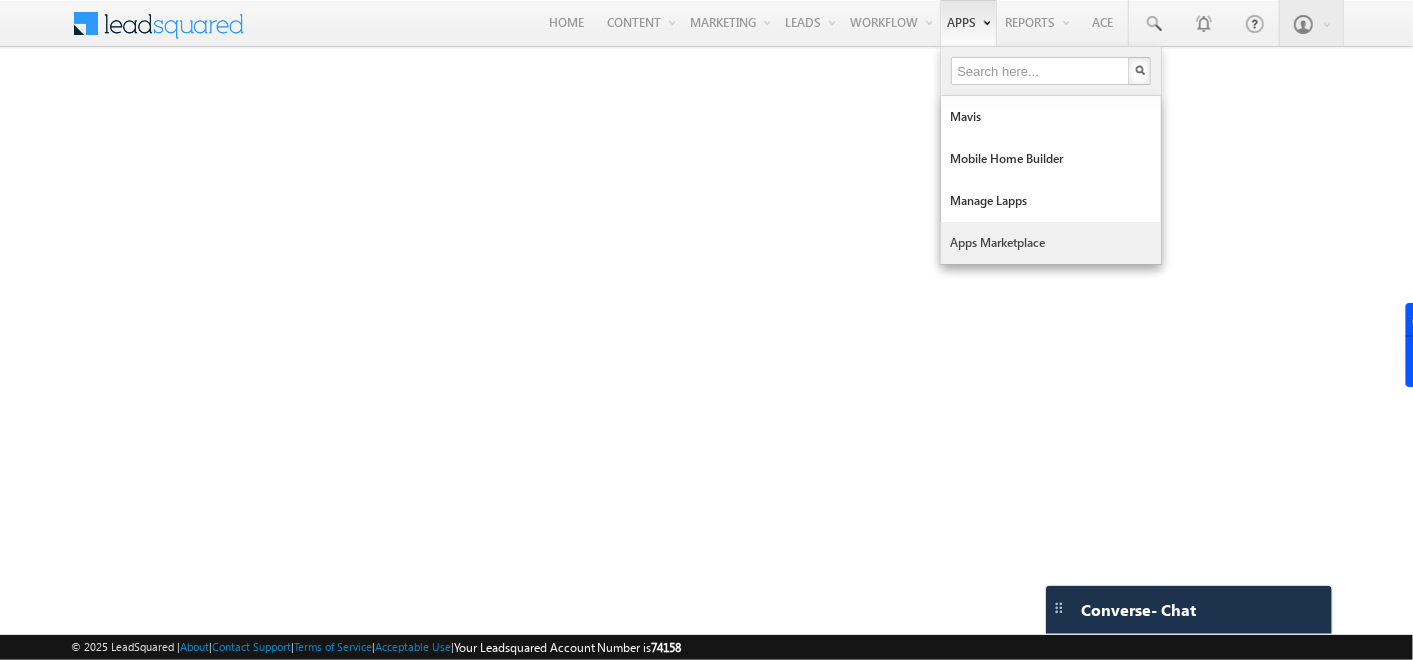 click on "Apps Marketplace" at bounding box center [1051, 243] 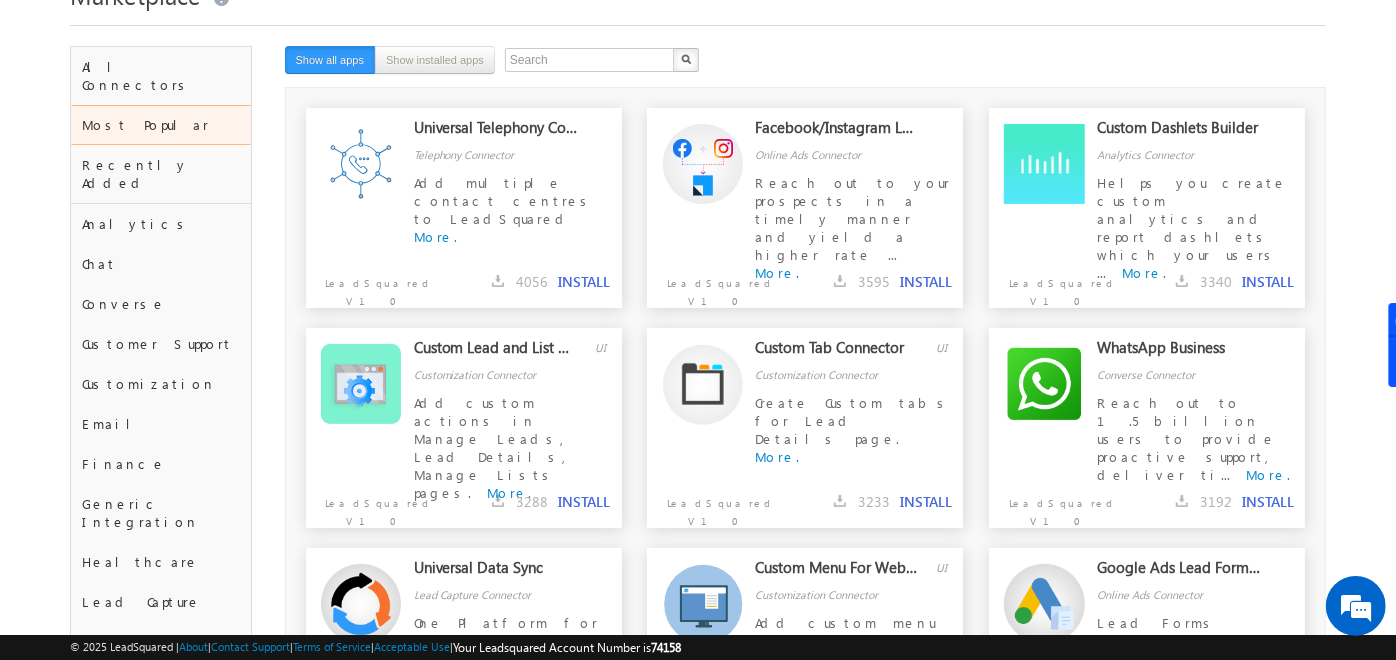 scroll, scrollTop: 0, scrollLeft: 0, axis: both 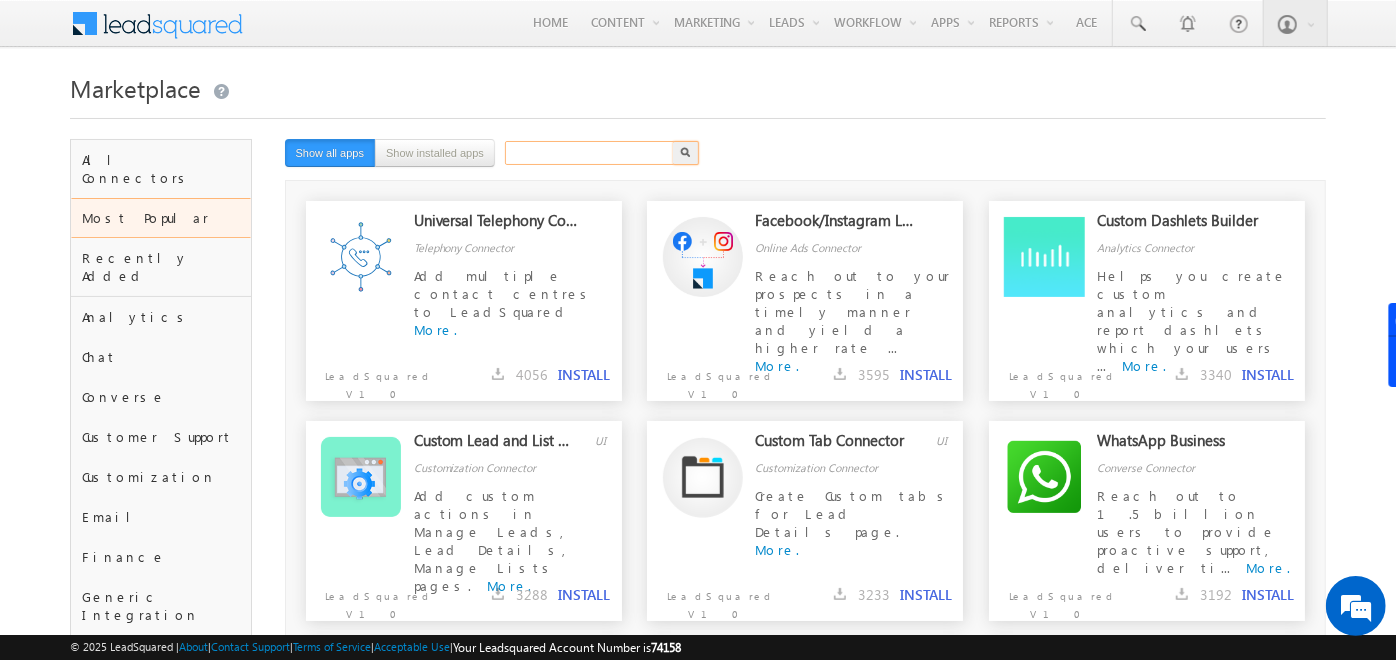 click at bounding box center (590, 153) 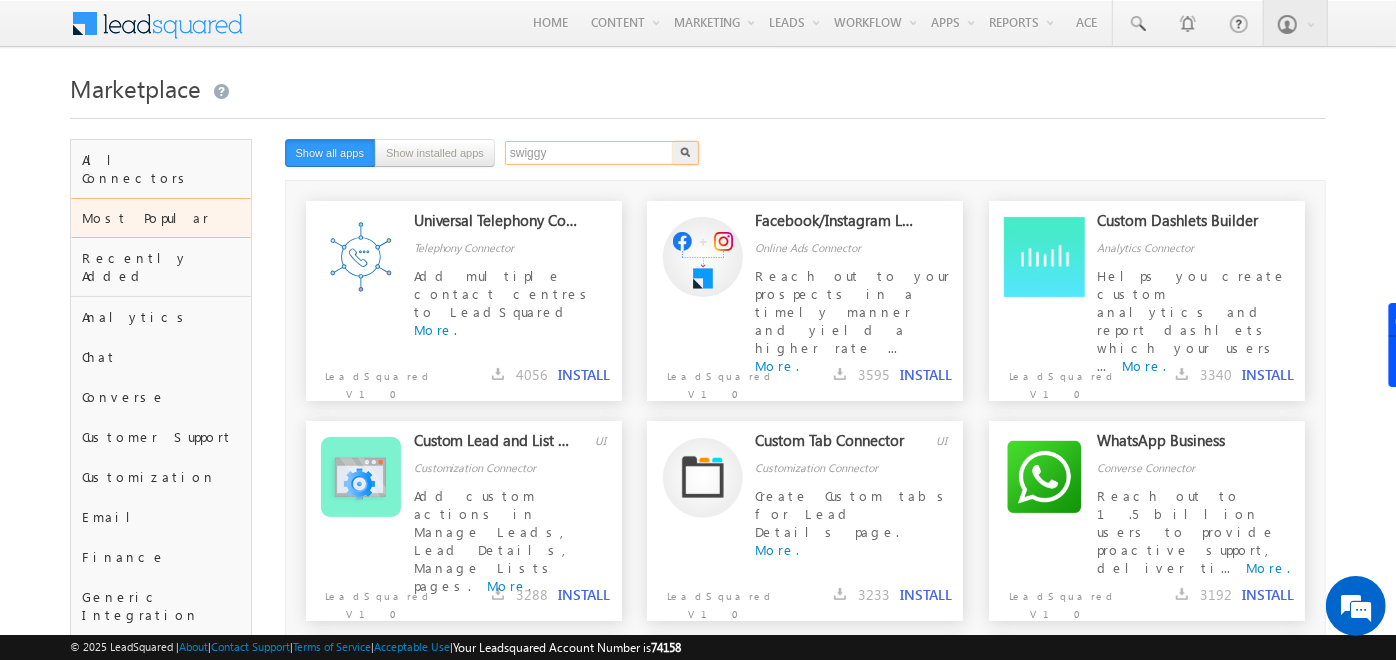 type on "swiggy" 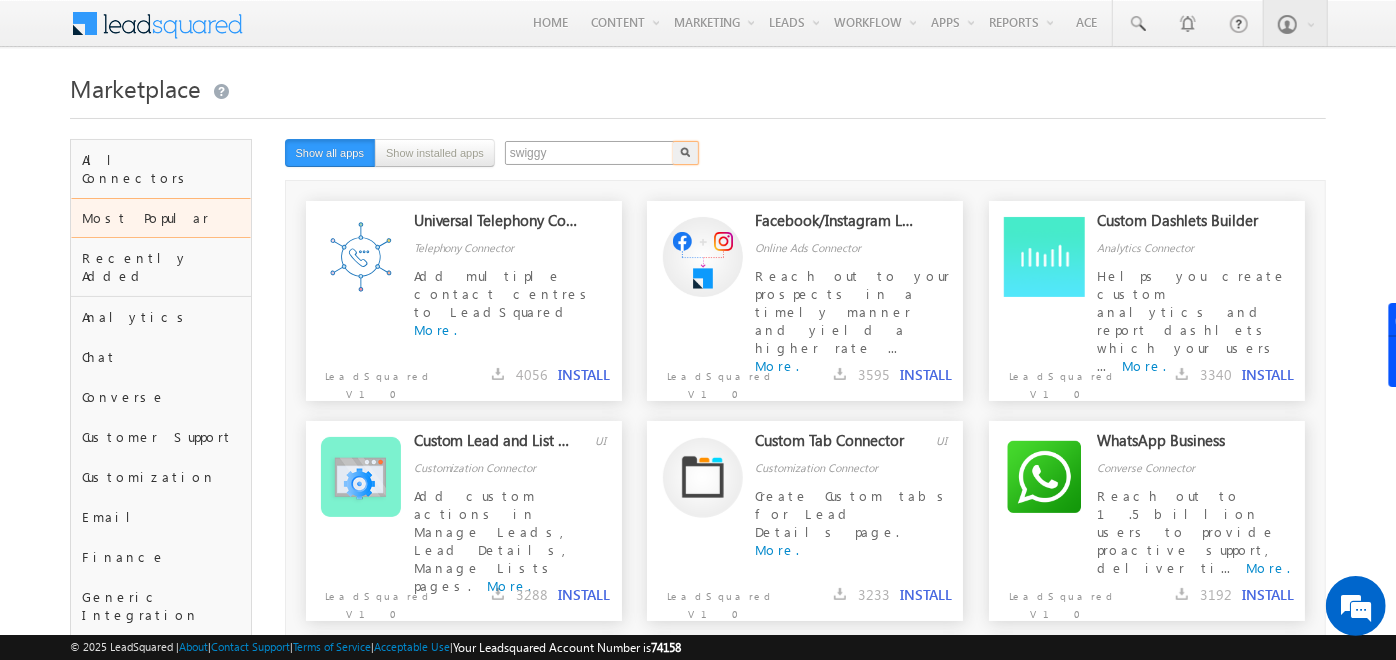 click at bounding box center [686, 153] 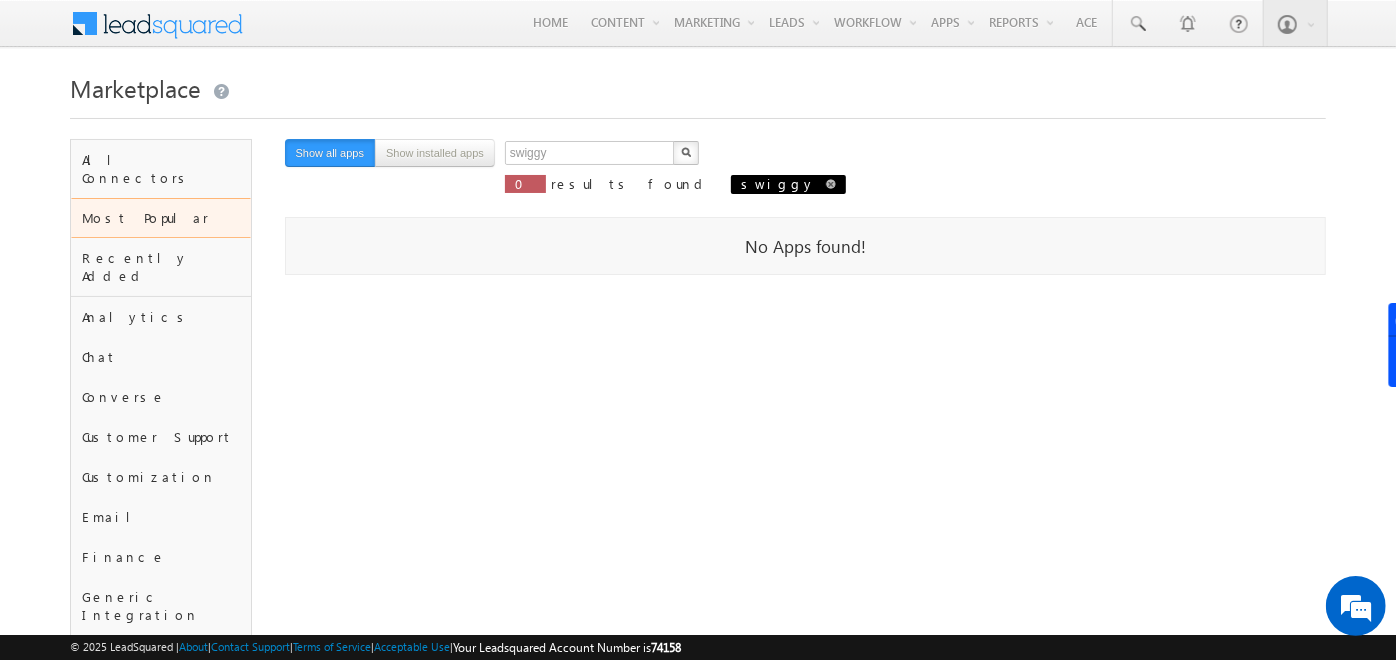 click at bounding box center (831, 184) 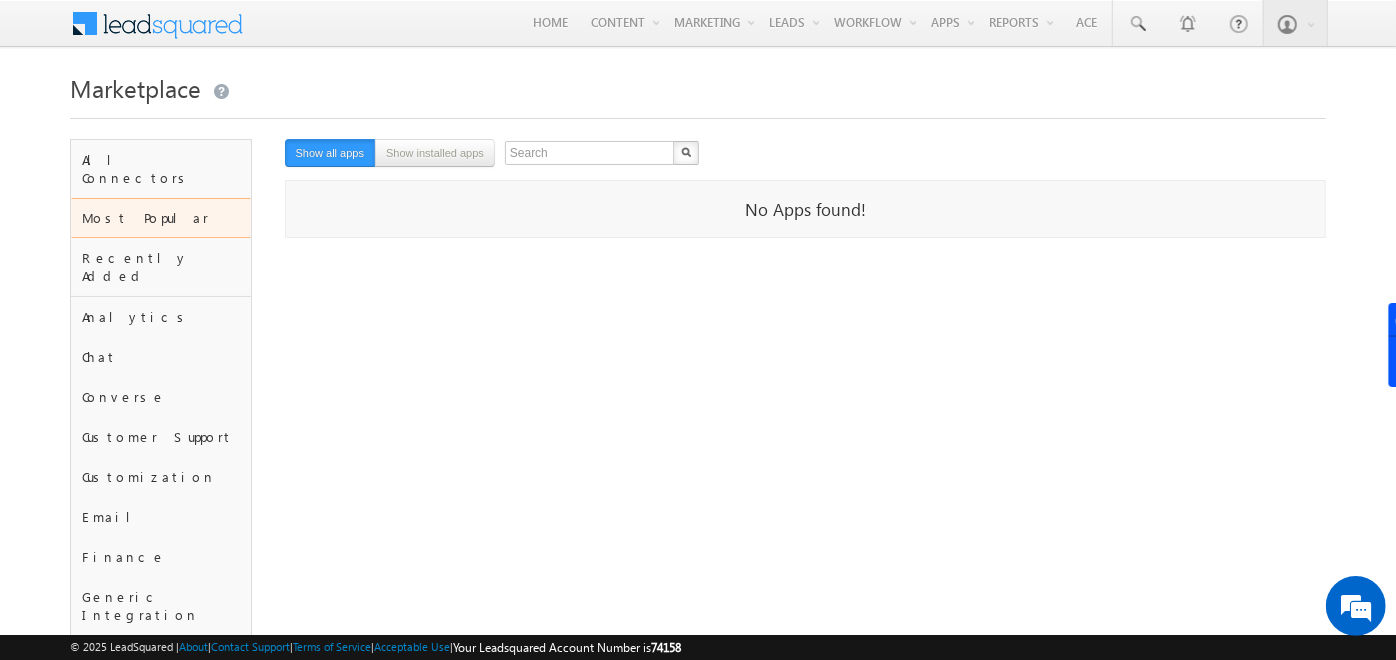 scroll, scrollTop: 0, scrollLeft: 0, axis: both 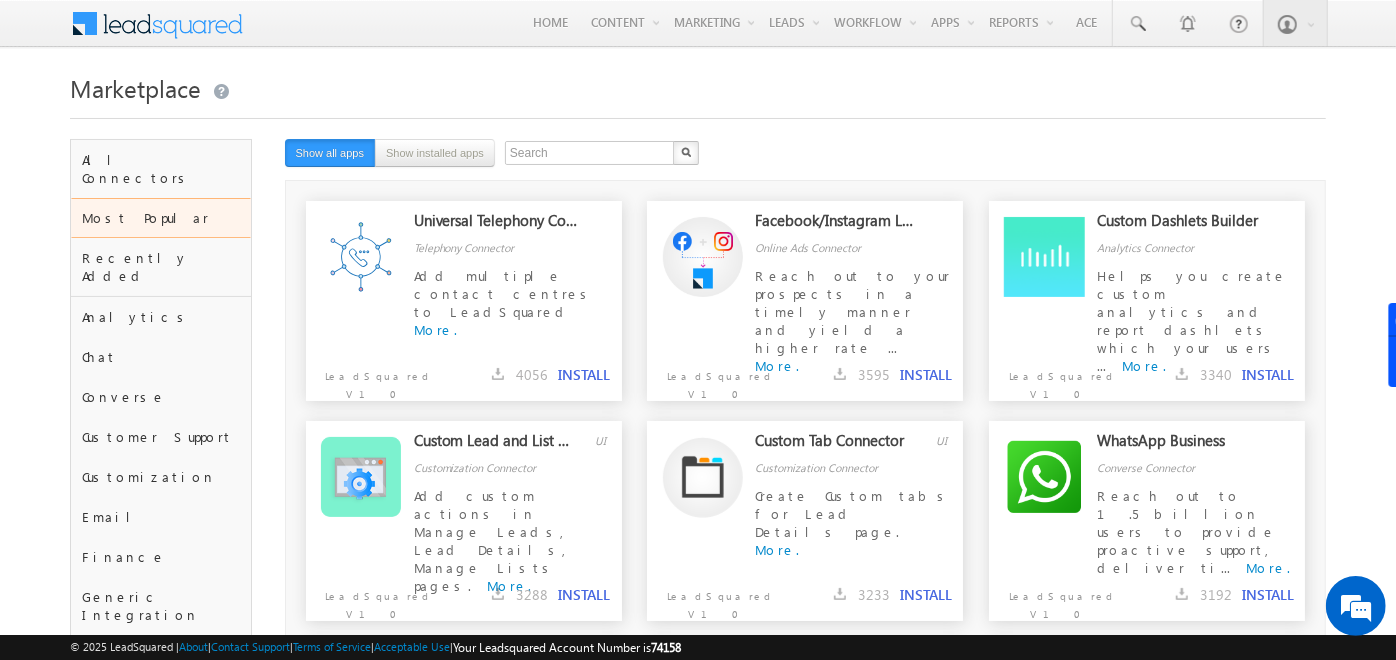 click on "Search X   12 results found
Show all apps
Show installed apps" at bounding box center [717, 154] 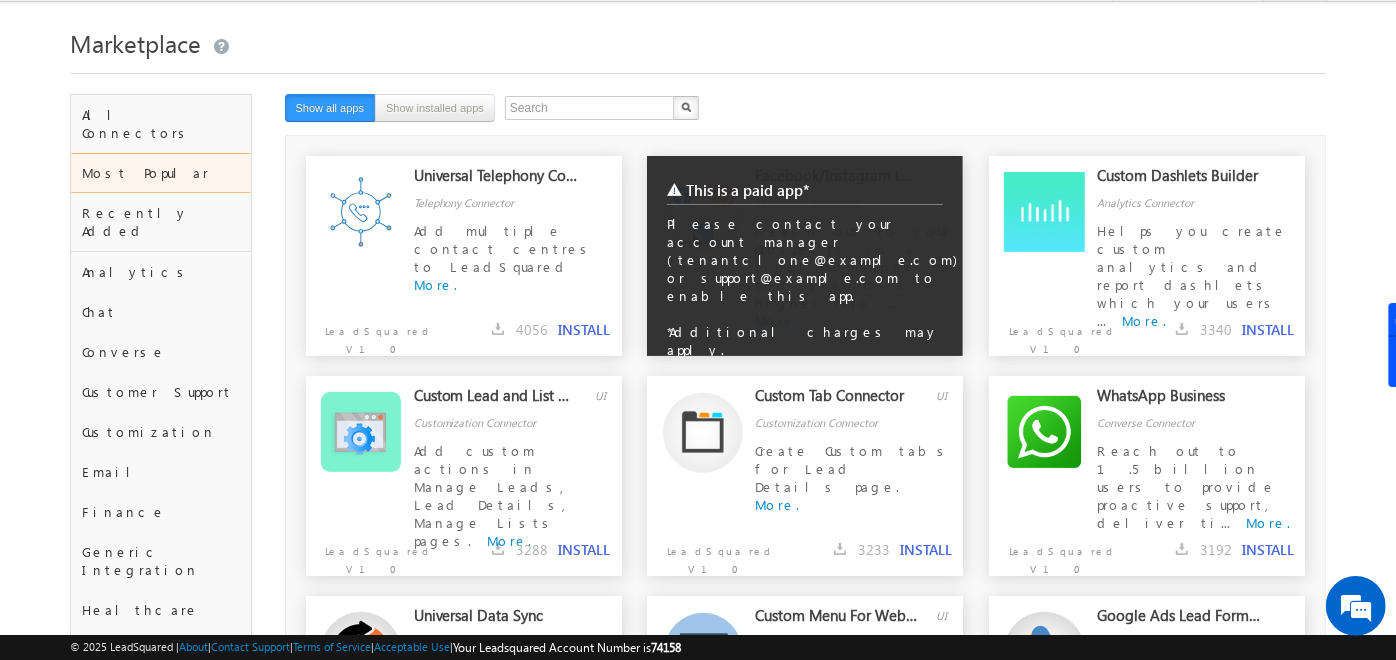 scroll, scrollTop: 48, scrollLeft: 0, axis: vertical 